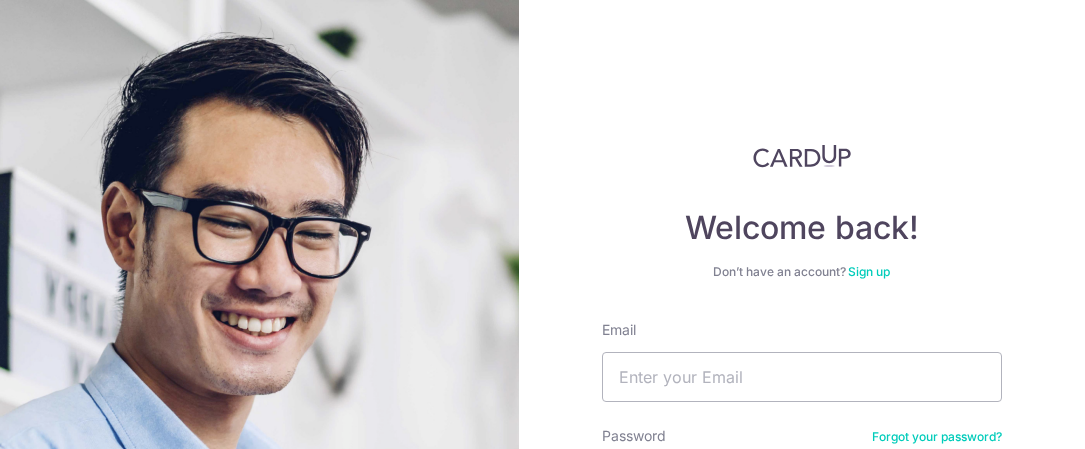 scroll, scrollTop: 0, scrollLeft: 0, axis: both 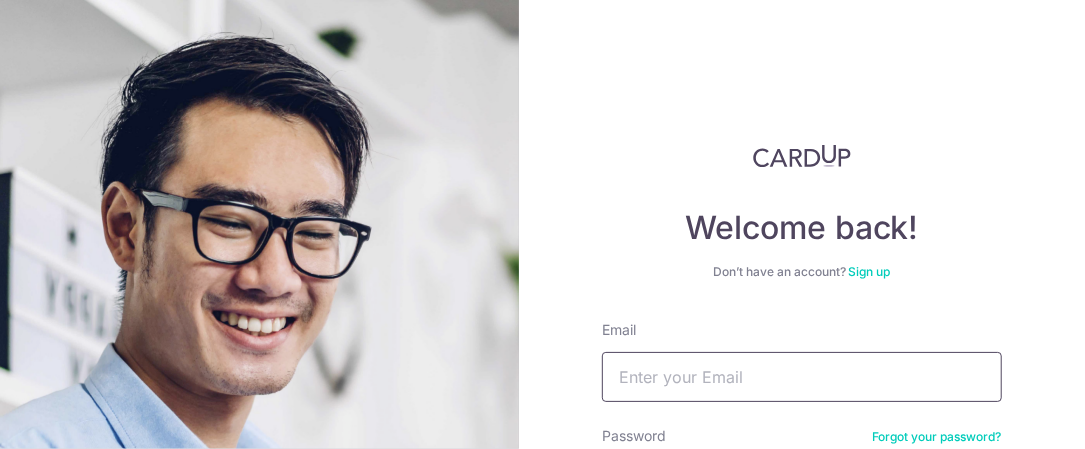 type on "mattkoh75@gmail.com" 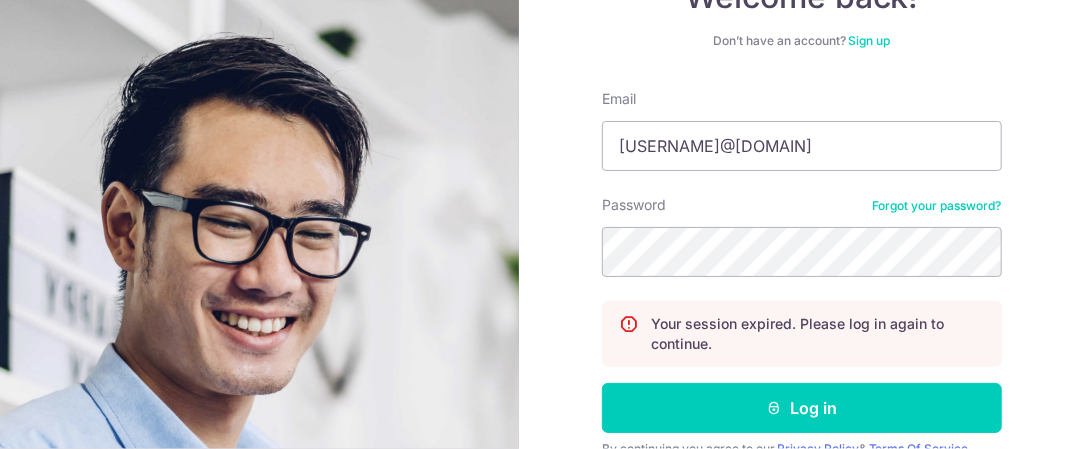 scroll, scrollTop: 300, scrollLeft: 0, axis: vertical 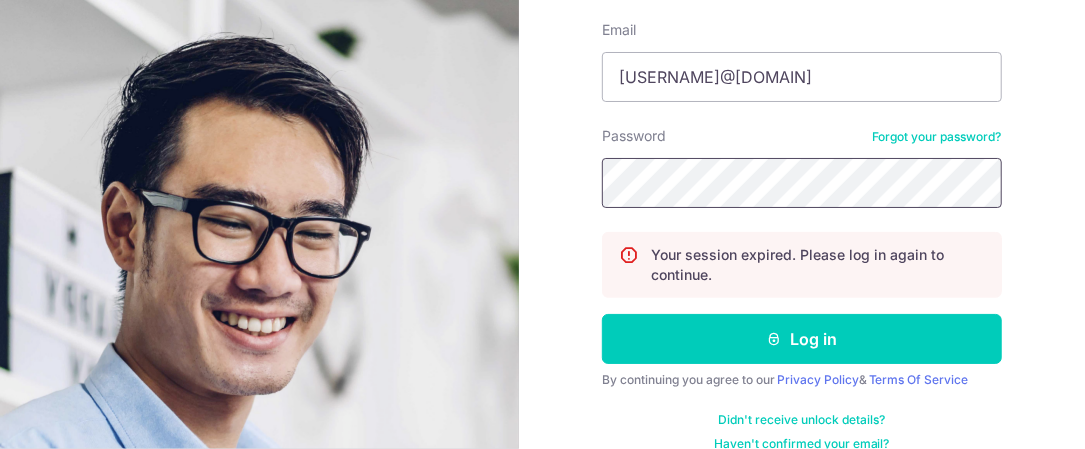 click on "Log in" at bounding box center [802, 339] 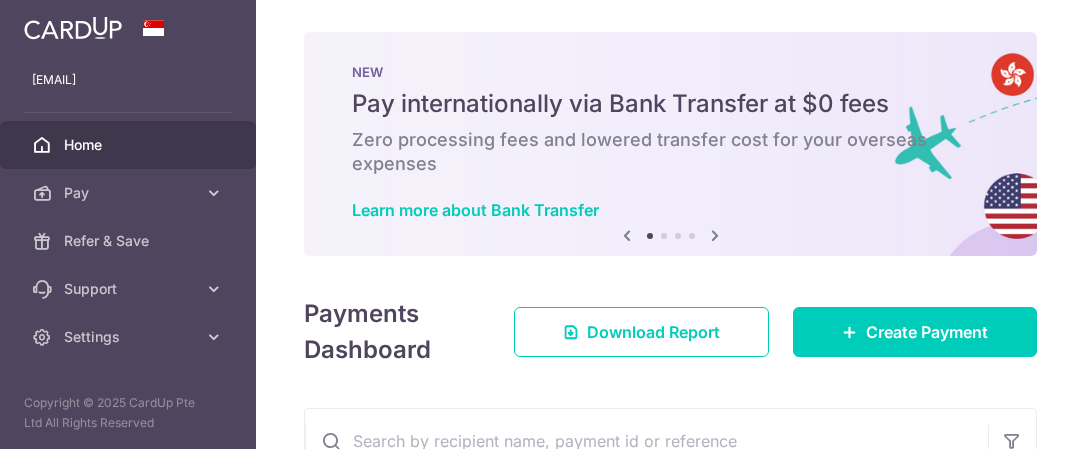scroll, scrollTop: 0, scrollLeft: 0, axis: both 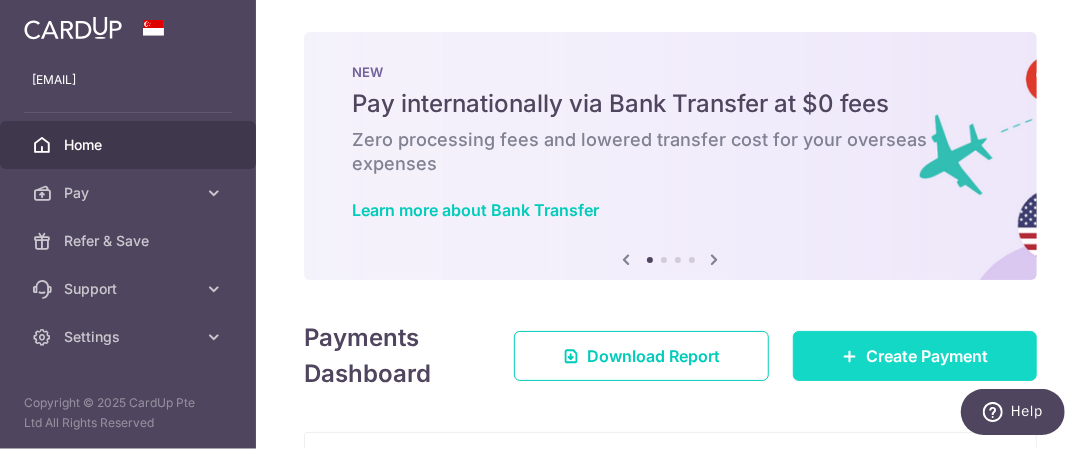 click on "Create Payment" at bounding box center (927, 356) 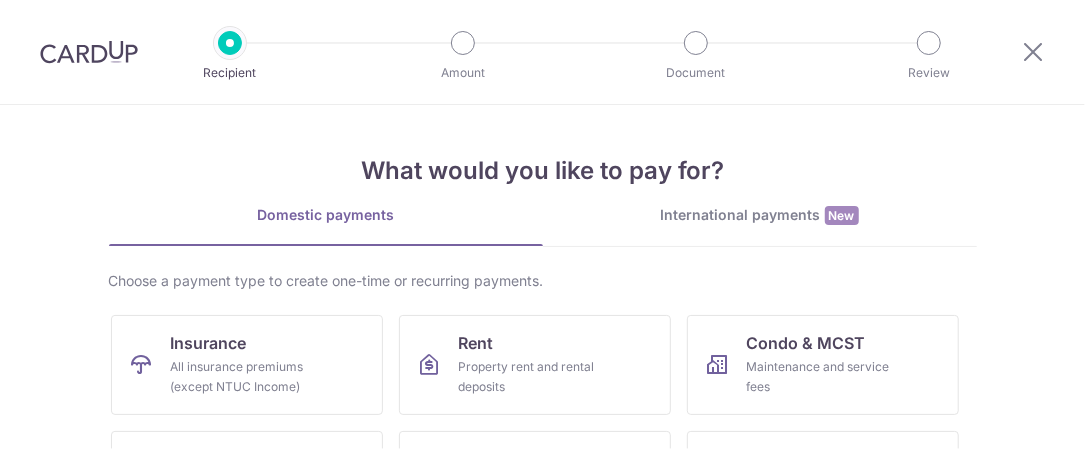 scroll, scrollTop: 0, scrollLeft: 0, axis: both 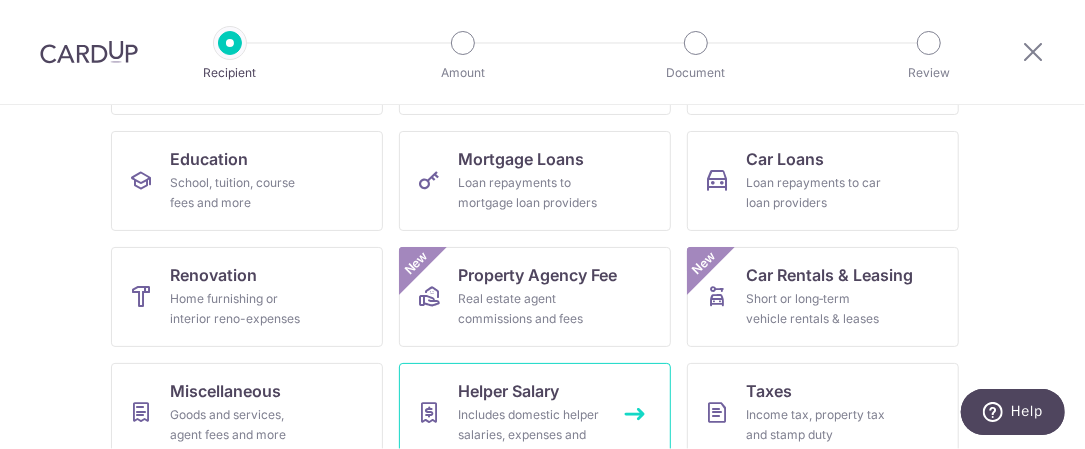 click on "Helper Salary" at bounding box center [509, 391] 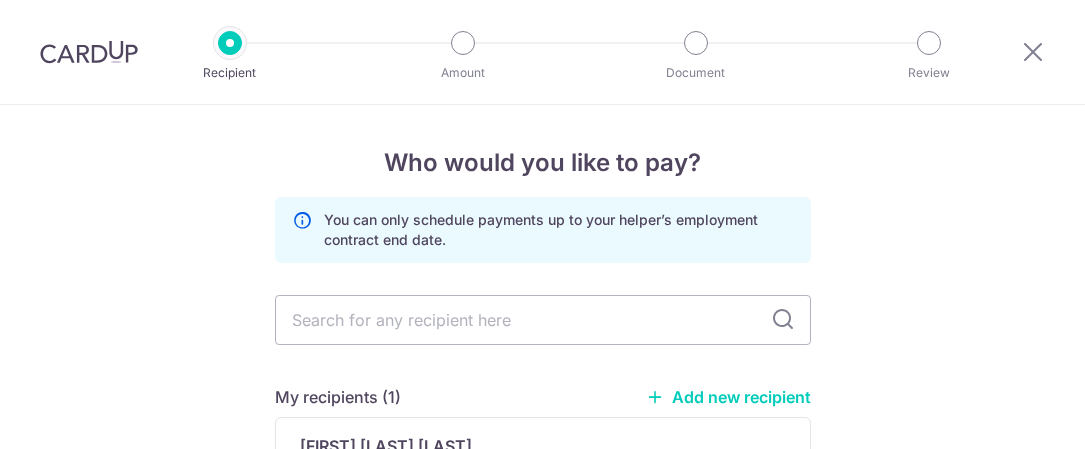 scroll, scrollTop: 0, scrollLeft: 0, axis: both 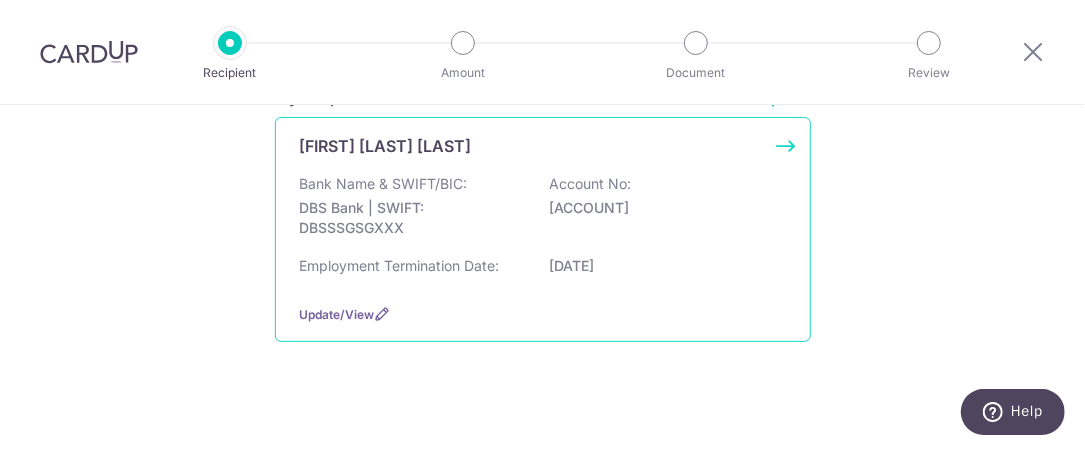 click on "Bank Name & SWIFT/BIC:
DBS Bank | SWIFT: DBSSSGSGXXX
Account No:
439017350" at bounding box center [543, 211] 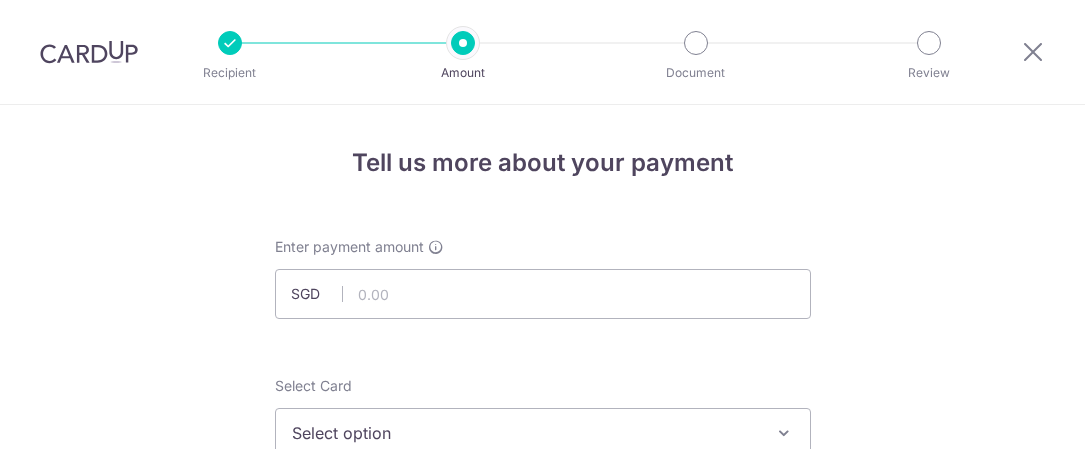 scroll, scrollTop: 0, scrollLeft: 0, axis: both 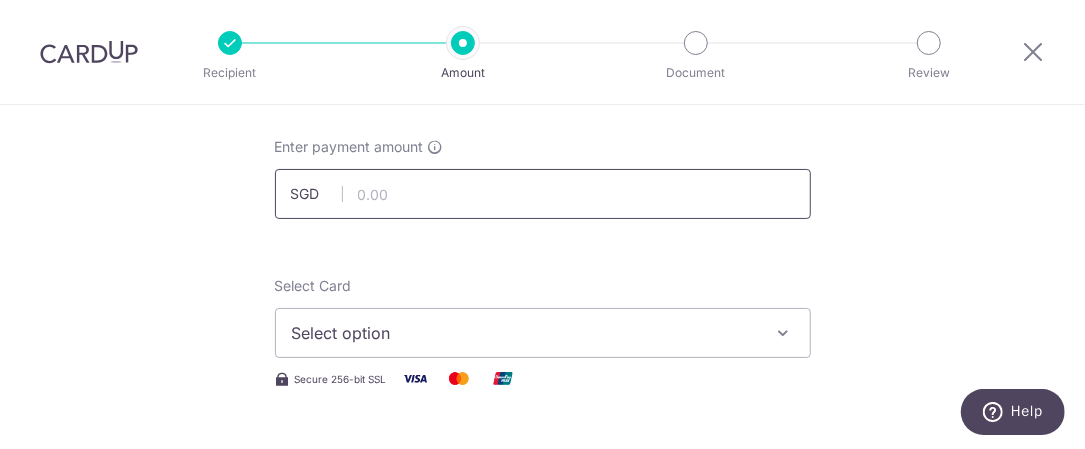 click at bounding box center [543, 194] 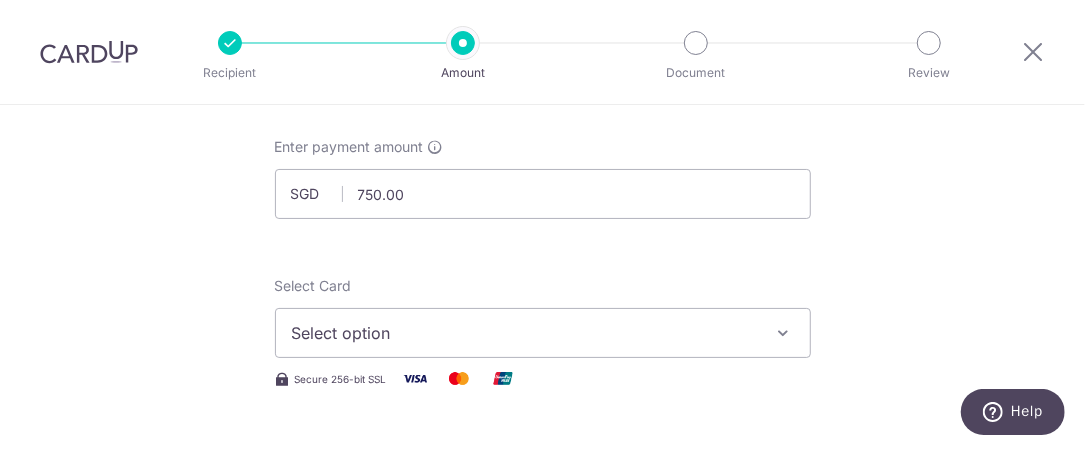 click on "Select option" at bounding box center [525, 333] 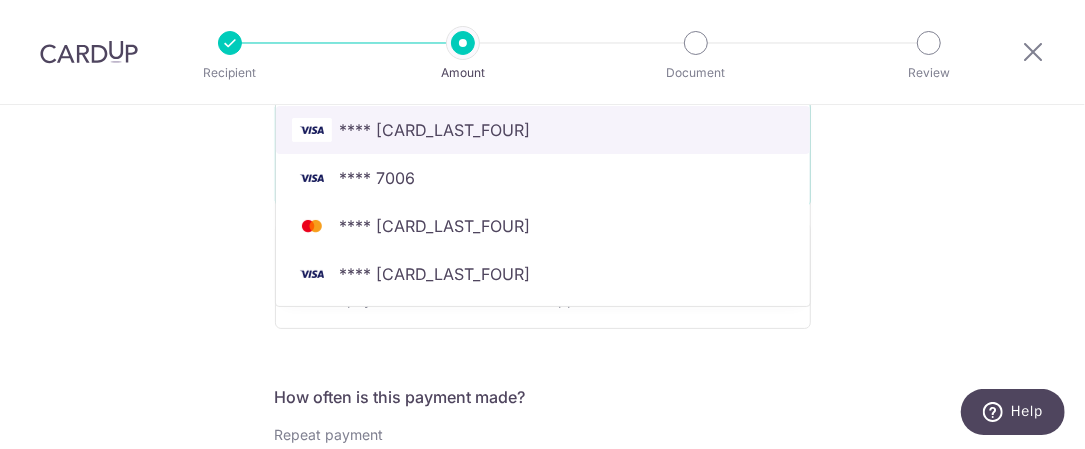 scroll, scrollTop: 500, scrollLeft: 0, axis: vertical 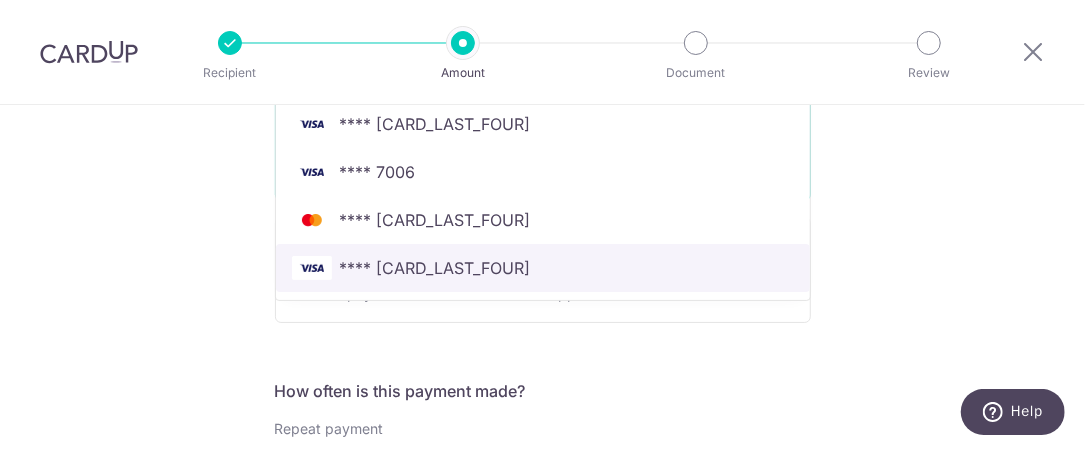 click on "**** [CARD_LAST_FOUR]" at bounding box center (435, 268) 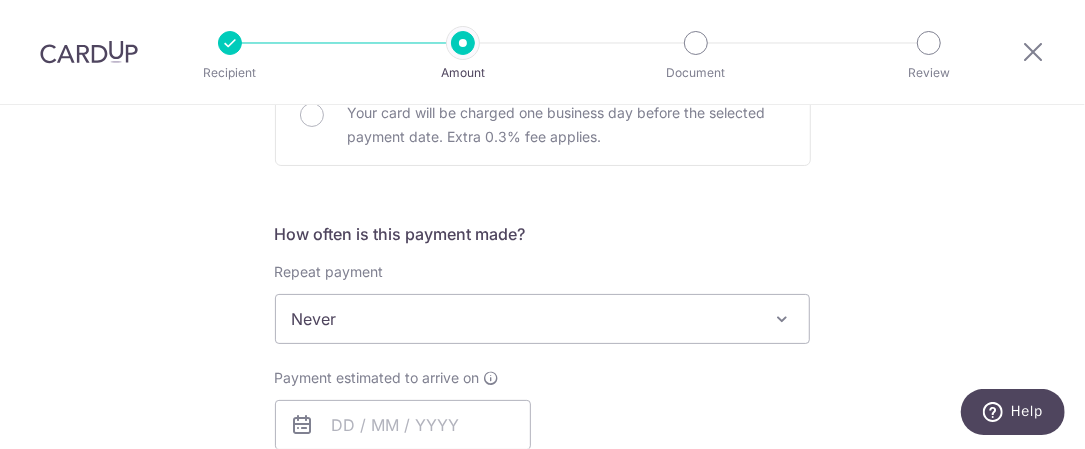 scroll, scrollTop: 700, scrollLeft: 0, axis: vertical 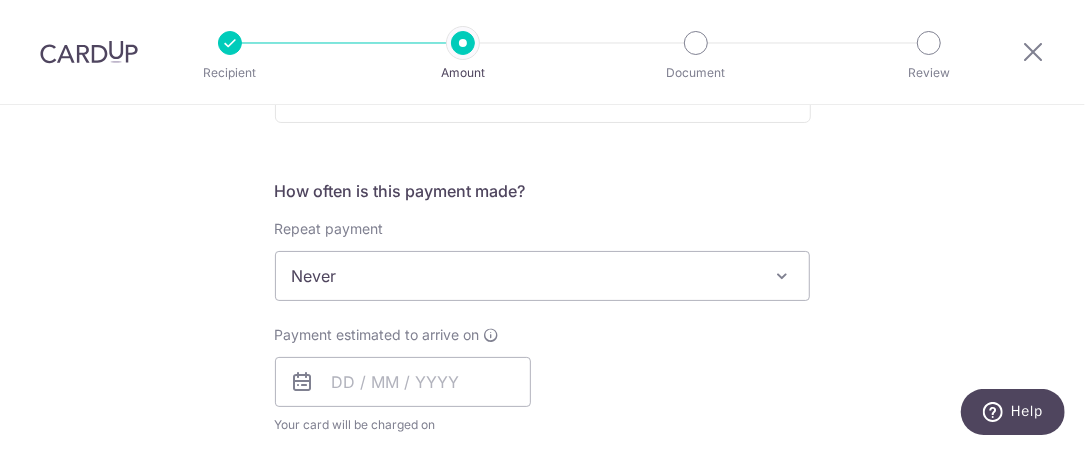 click on "Never" at bounding box center [543, 276] 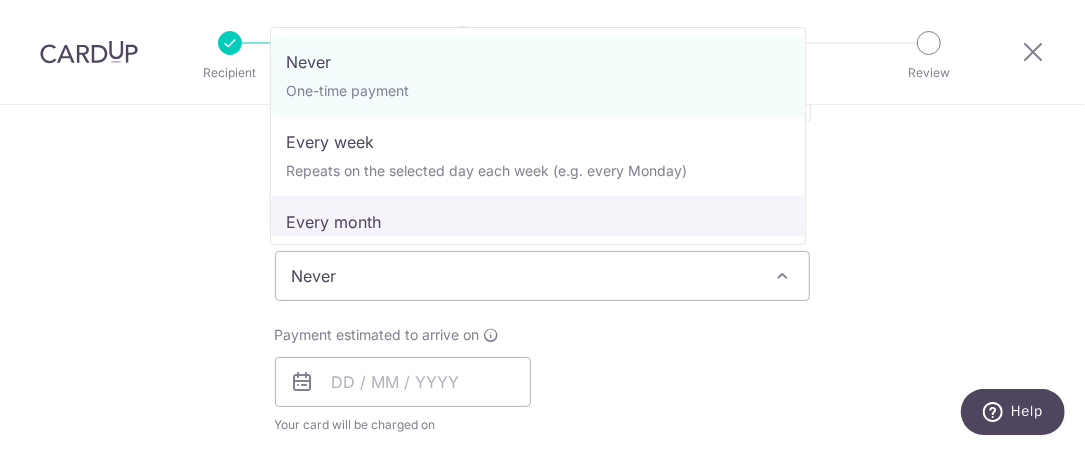 select on "3" 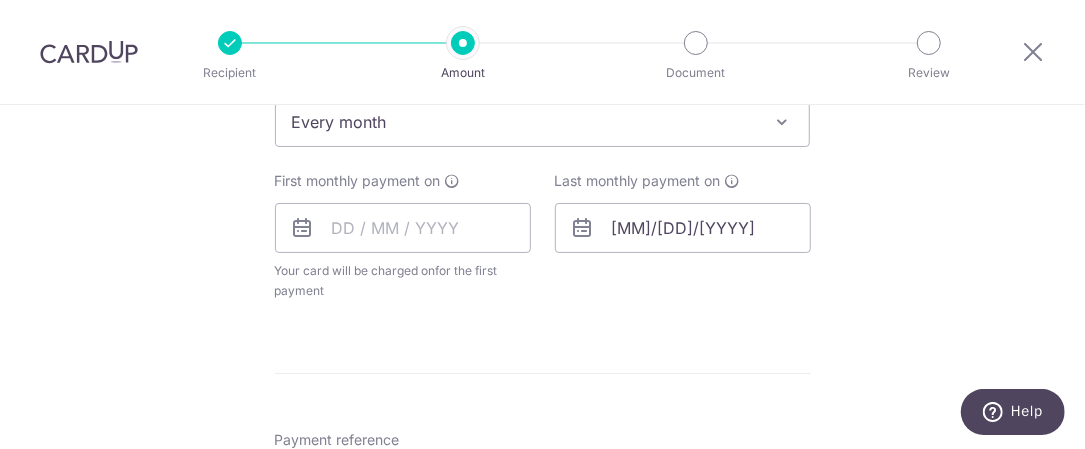 scroll, scrollTop: 900, scrollLeft: 0, axis: vertical 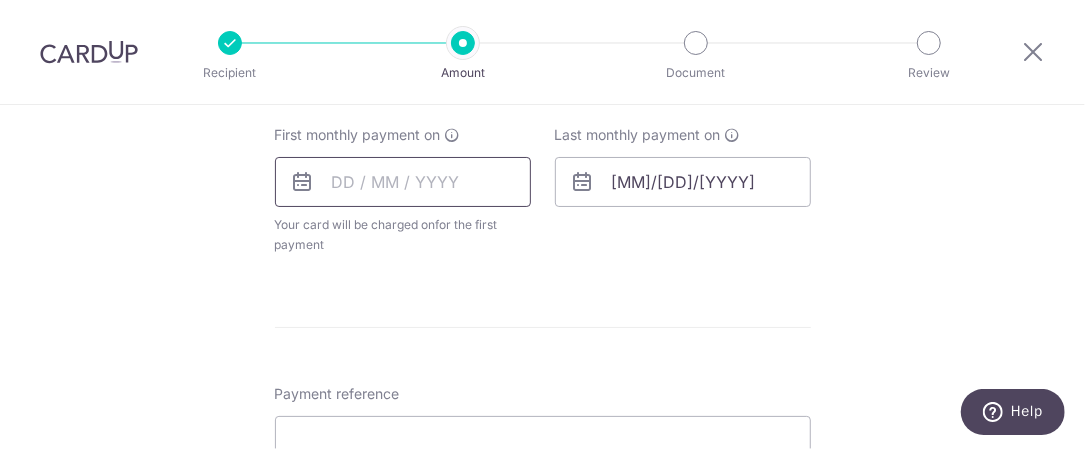 click at bounding box center (403, 182) 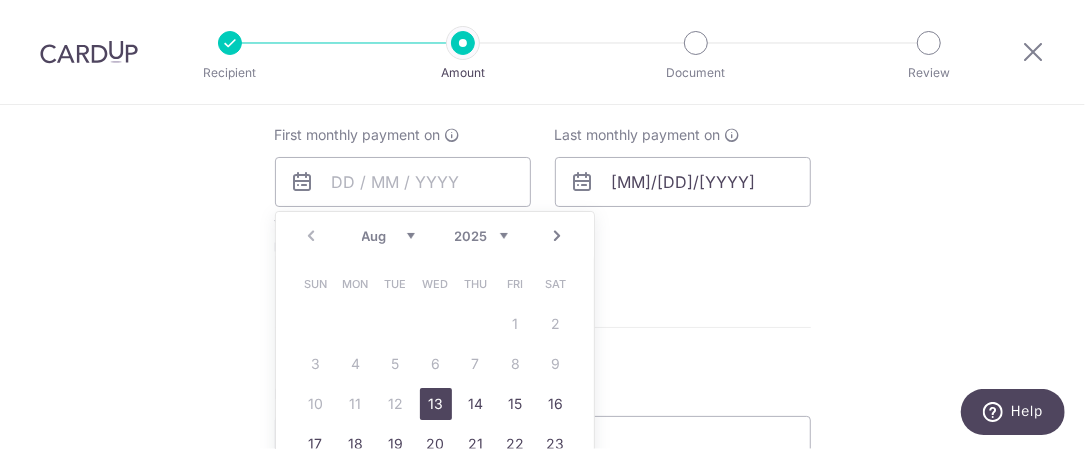click on "Next" at bounding box center [558, 236] 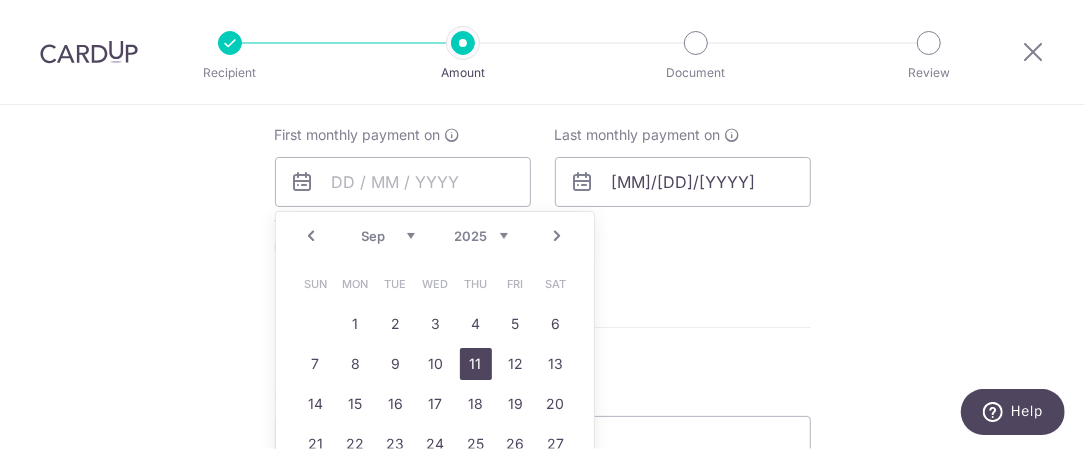 click on "11" at bounding box center (476, 364) 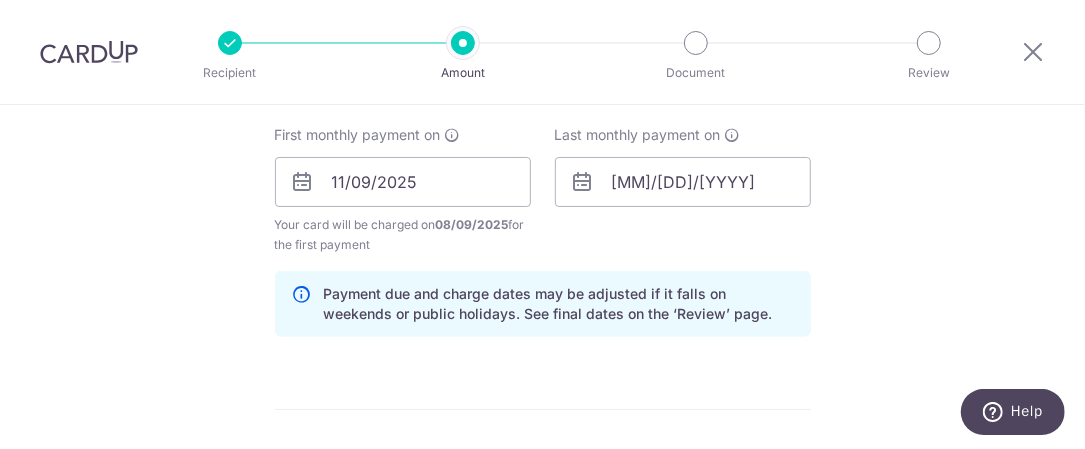 click on "Tell us more about your payment
Select Card
**** [CARD_LAST_FOUR]
Add credit card
Your Cards
**** [CARD_LAST_FOUR]
**** [CARD_LAST_FOUR]
**** [CARD_LAST_FOUR]
**** [CARD_LAST_FOUR]
**** [CARD_LAST_FOUR]
Secure 256-bit SSL
Text
New card details" at bounding box center (542, 160) 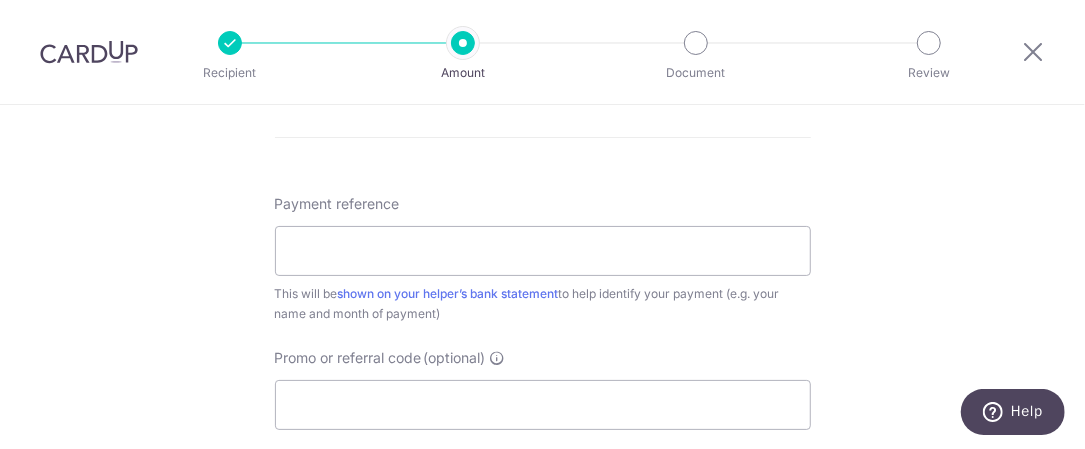 scroll, scrollTop: 1200, scrollLeft: 0, axis: vertical 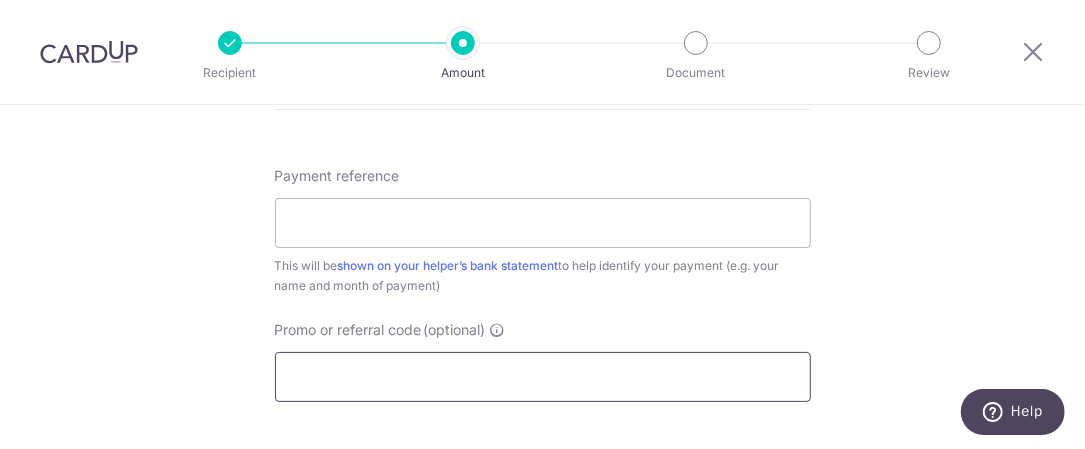 click on "Promo or referral code
(optional)" at bounding box center (543, 377) 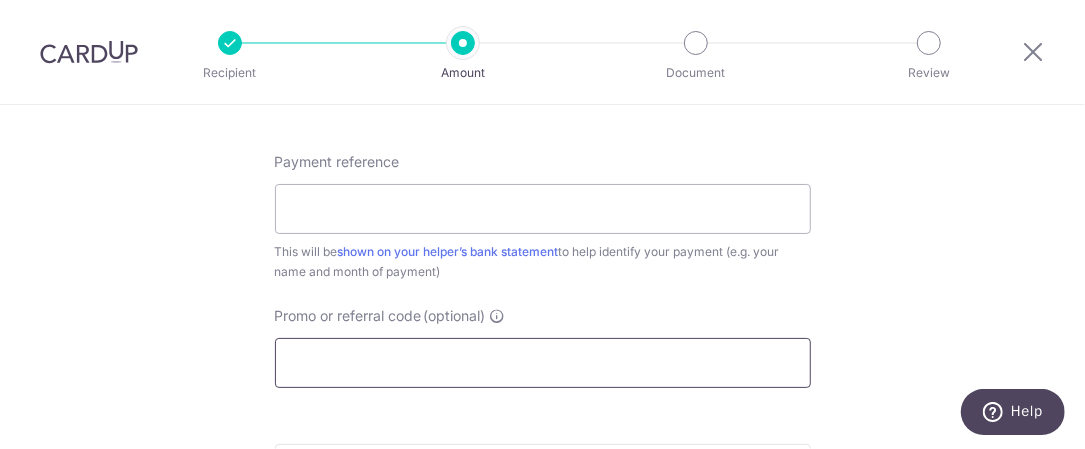 scroll, scrollTop: 1200, scrollLeft: 0, axis: vertical 